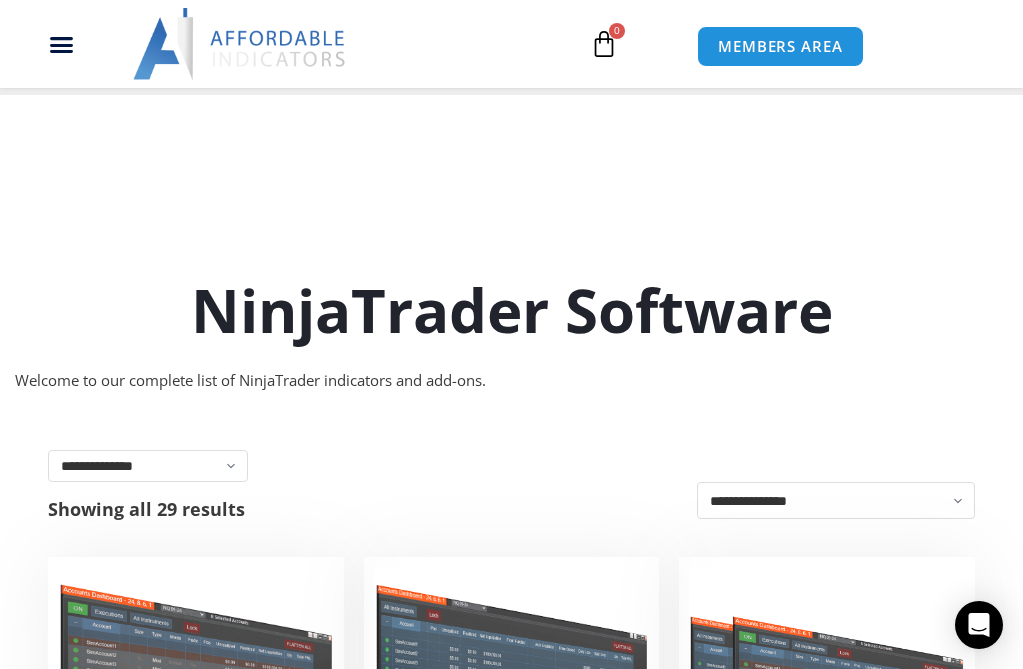 scroll, scrollTop: 0, scrollLeft: 0, axis: both 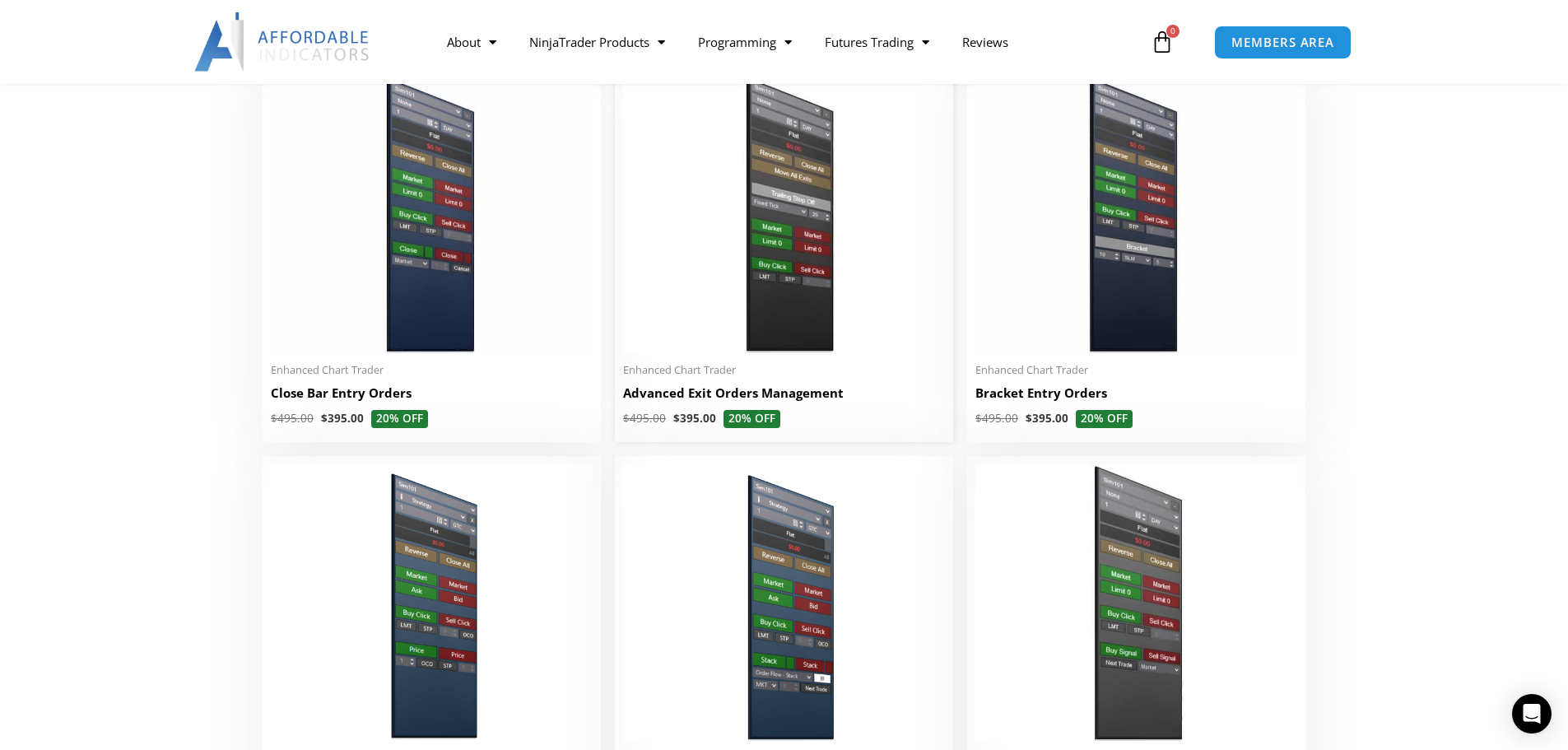 click at bounding box center (784, 215) 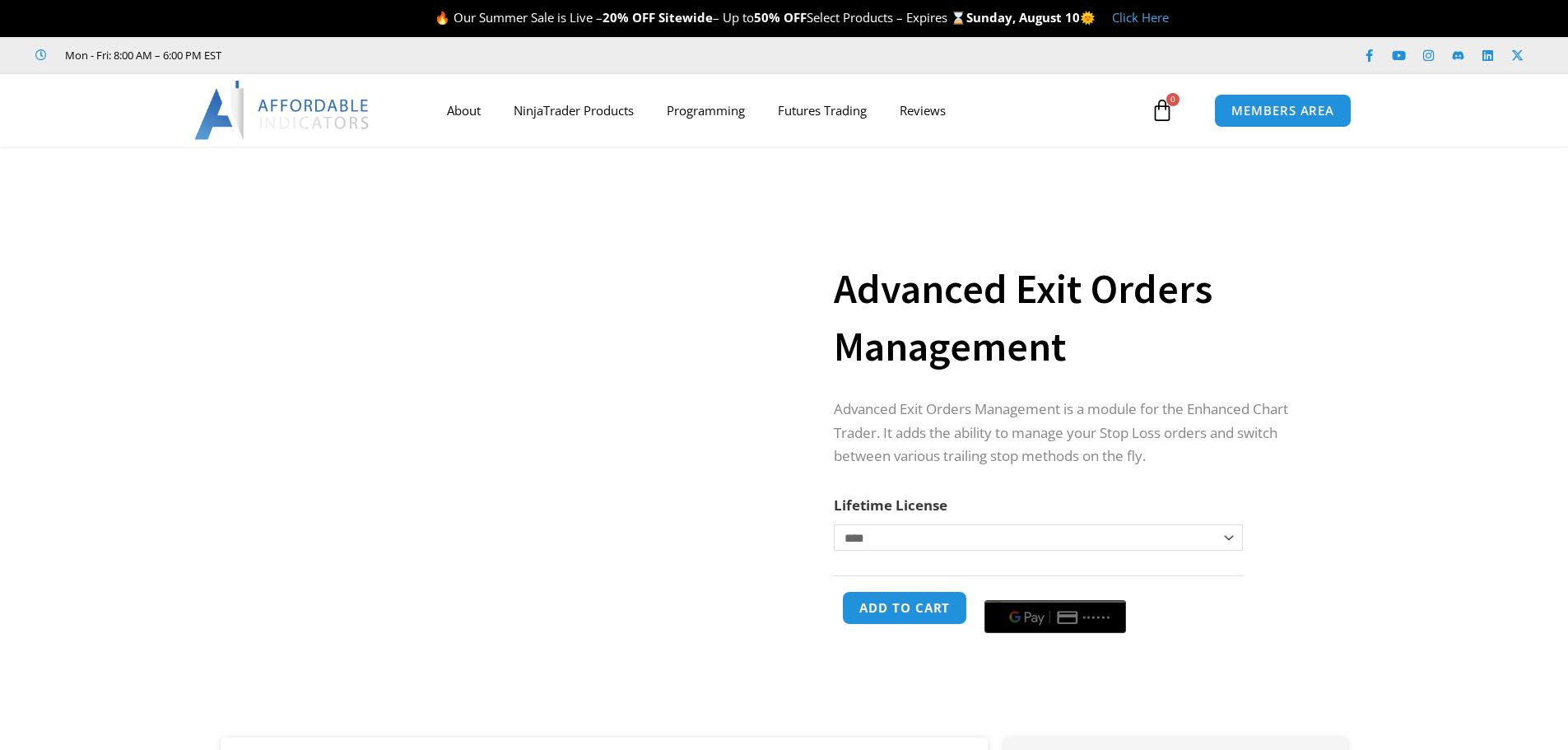 scroll, scrollTop: 0, scrollLeft: 0, axis: both 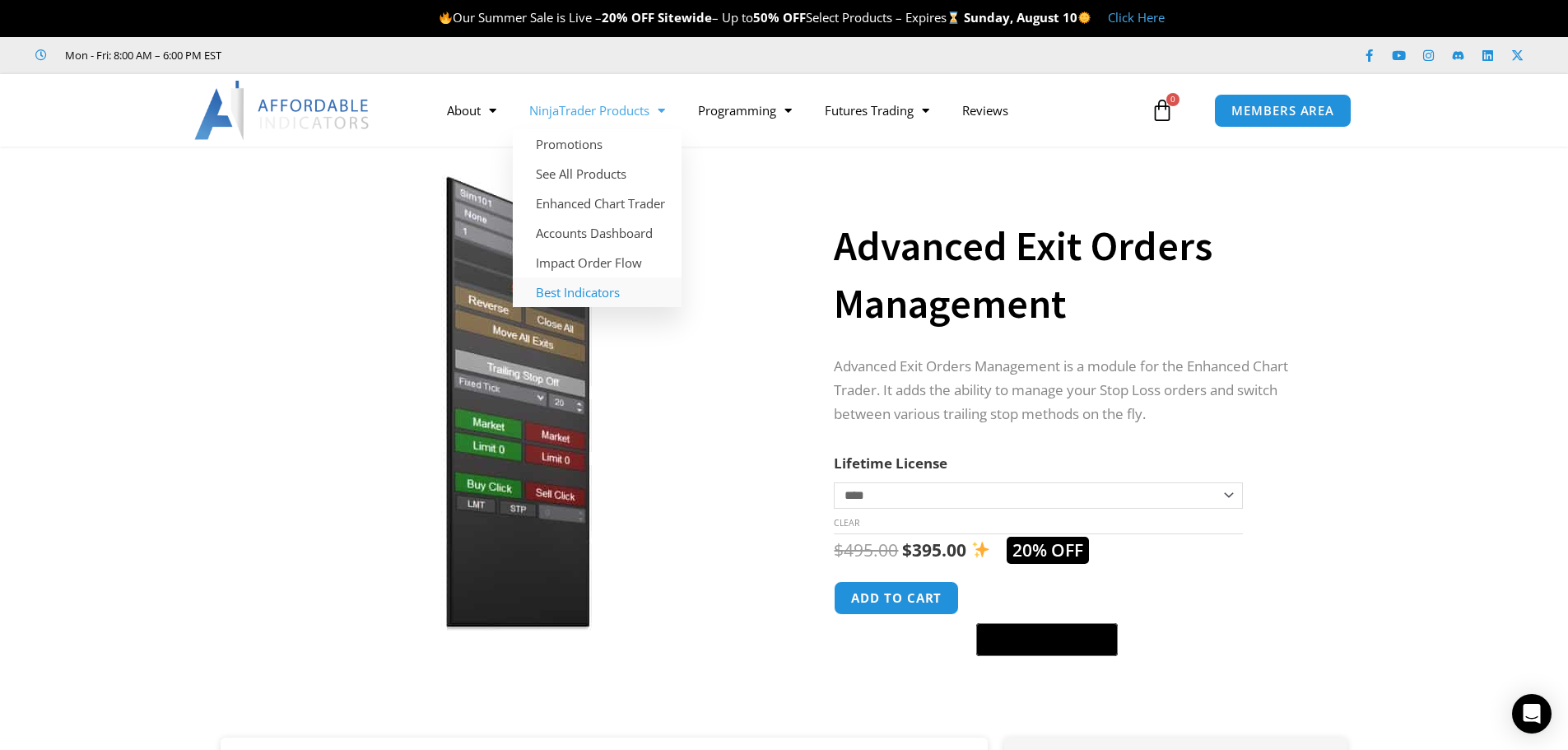 click on "Best Indicators" 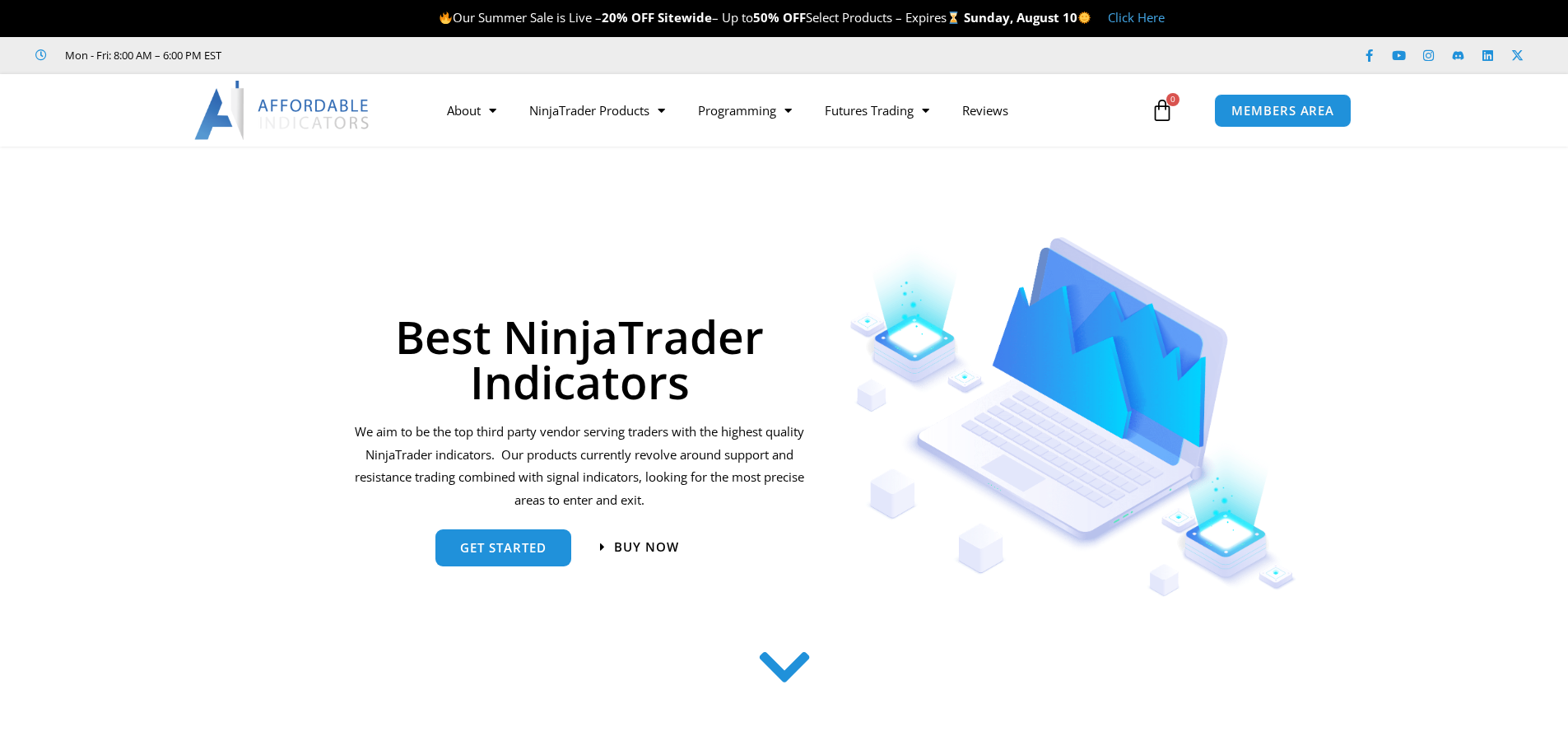 scroll, scrollTop: 0, scrollLeft: 0, axis: both 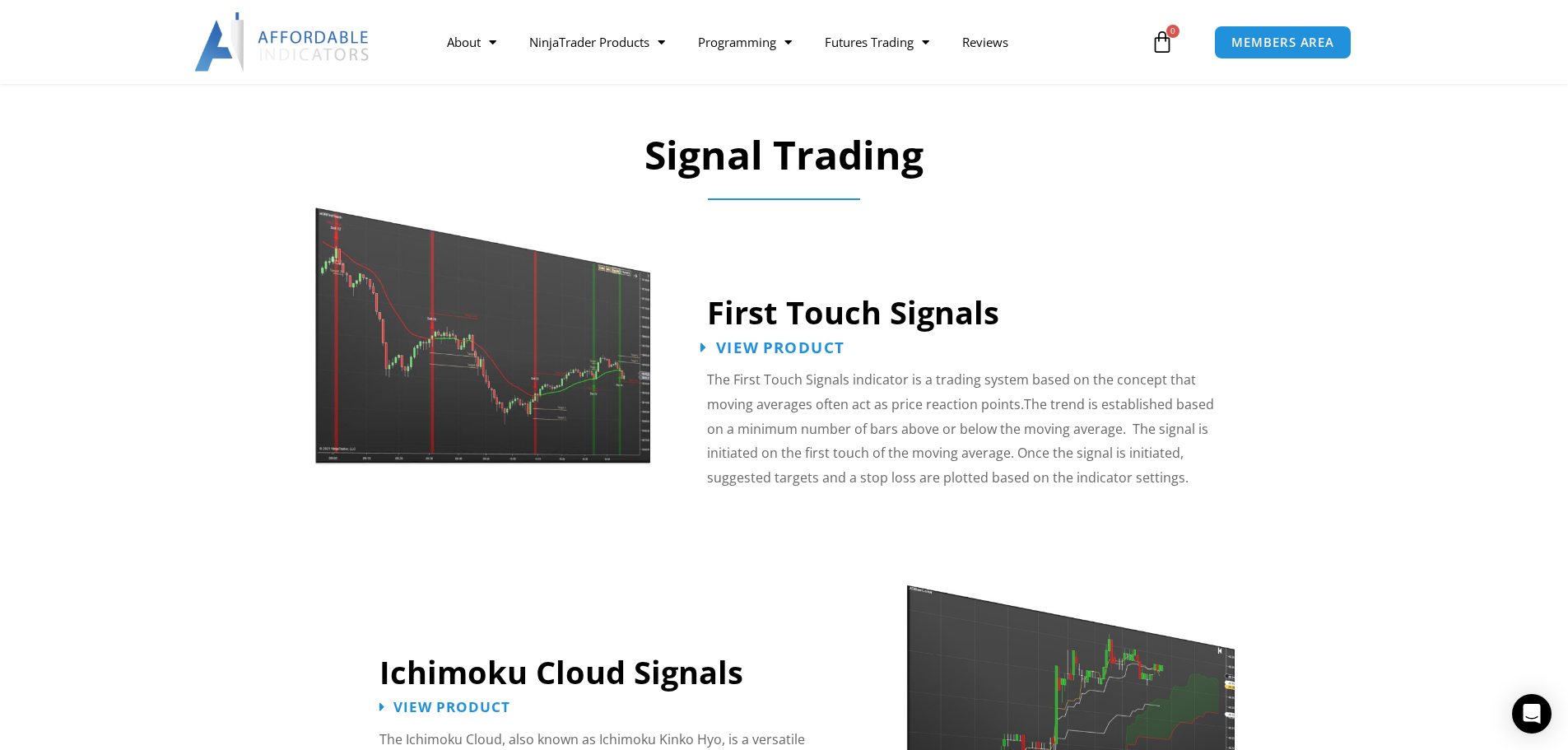 click on "View Product" at bounding box center (780, 347) 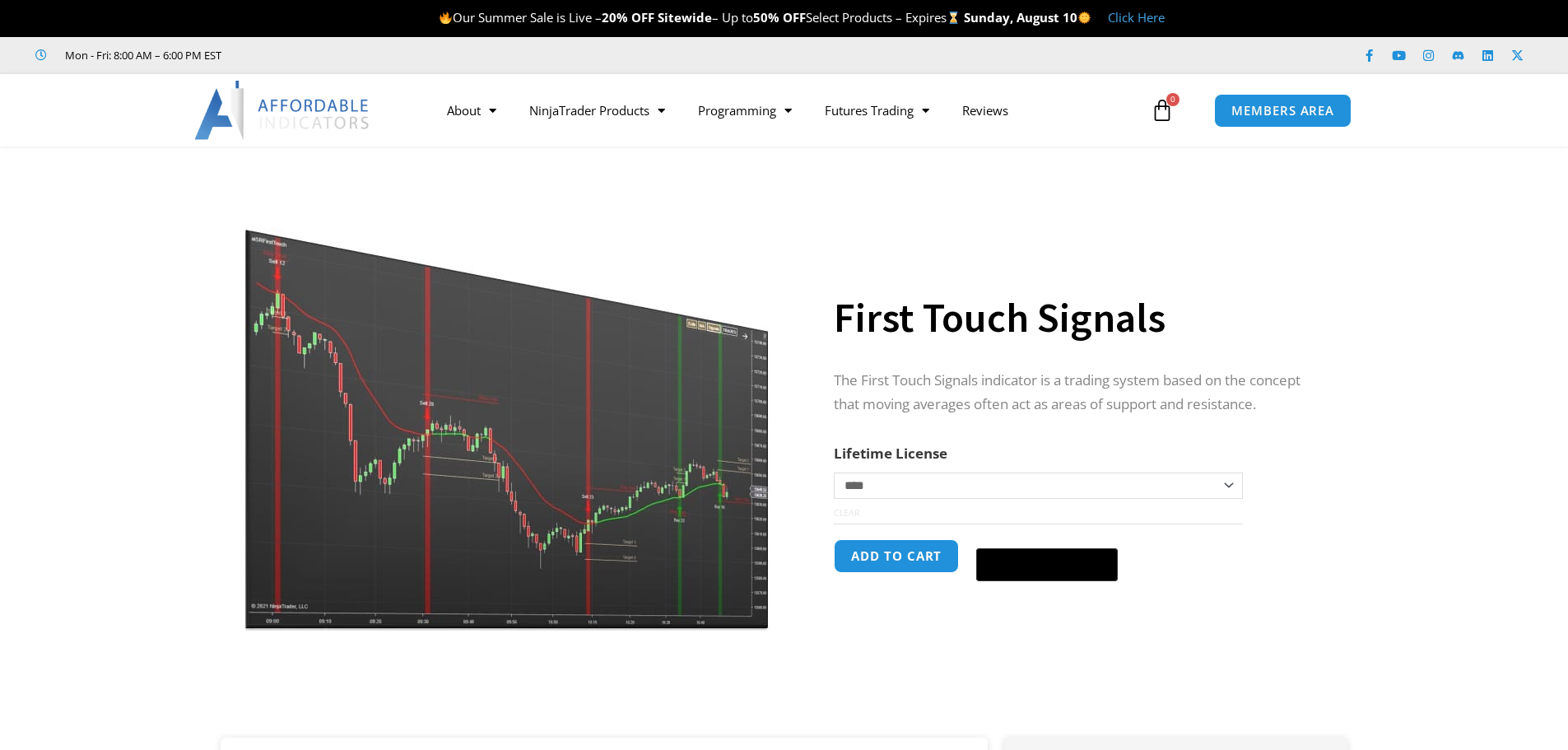 scroll, scrollTop: 0, scrollLeft: 0, axis: both 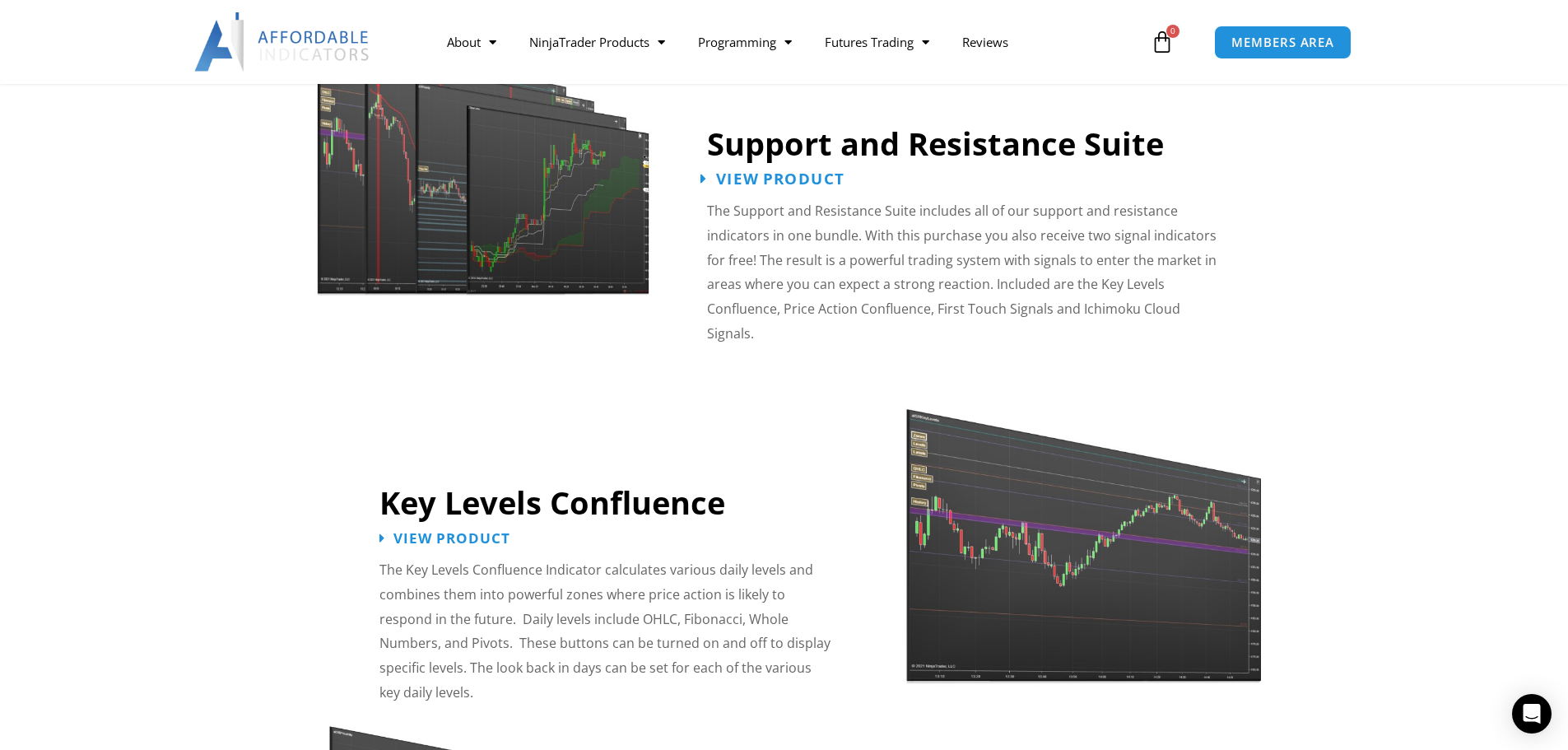 click on "View Product" at bounding box center [780, 179] 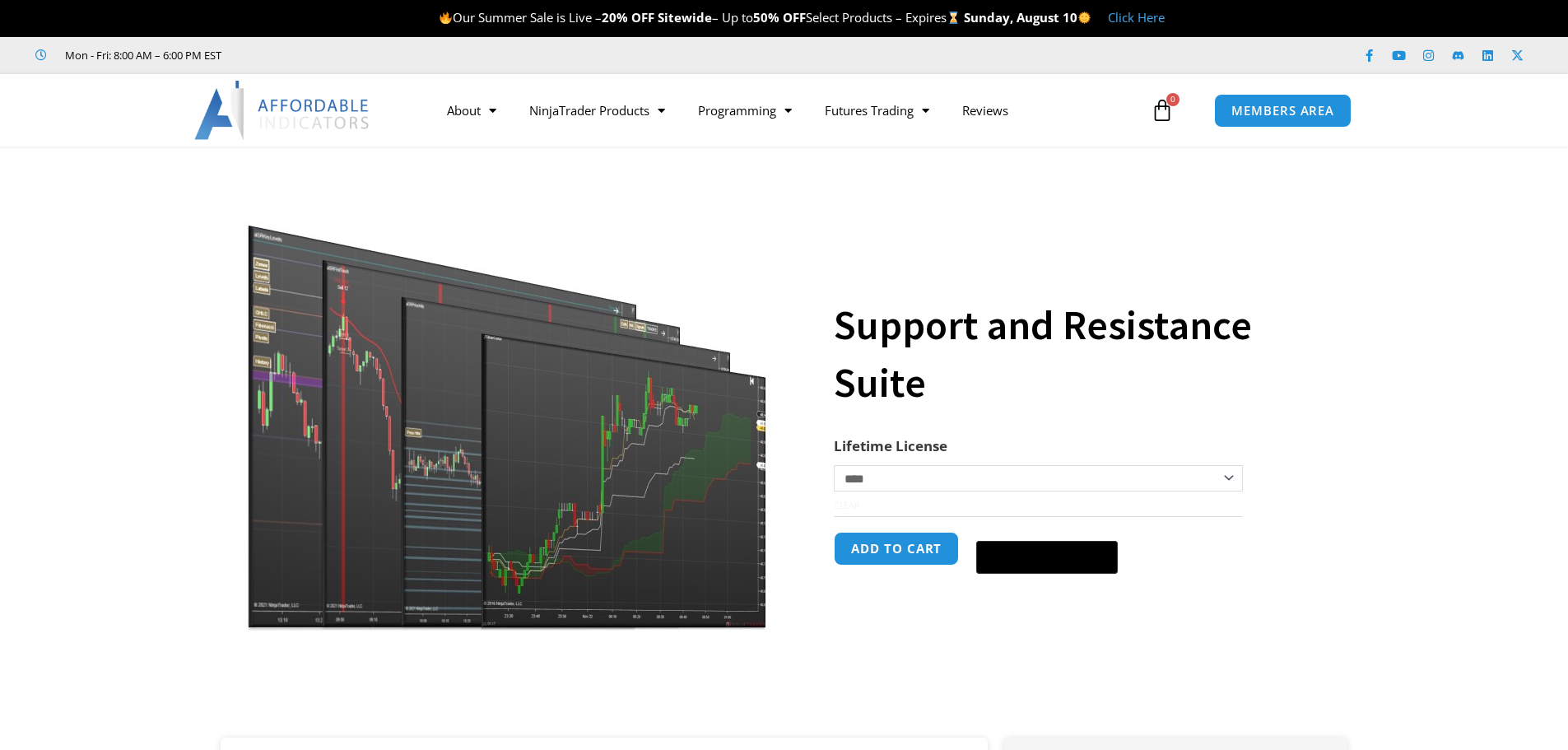 scroll, scrollTop: 0, scrollLeft: 0, axis: both 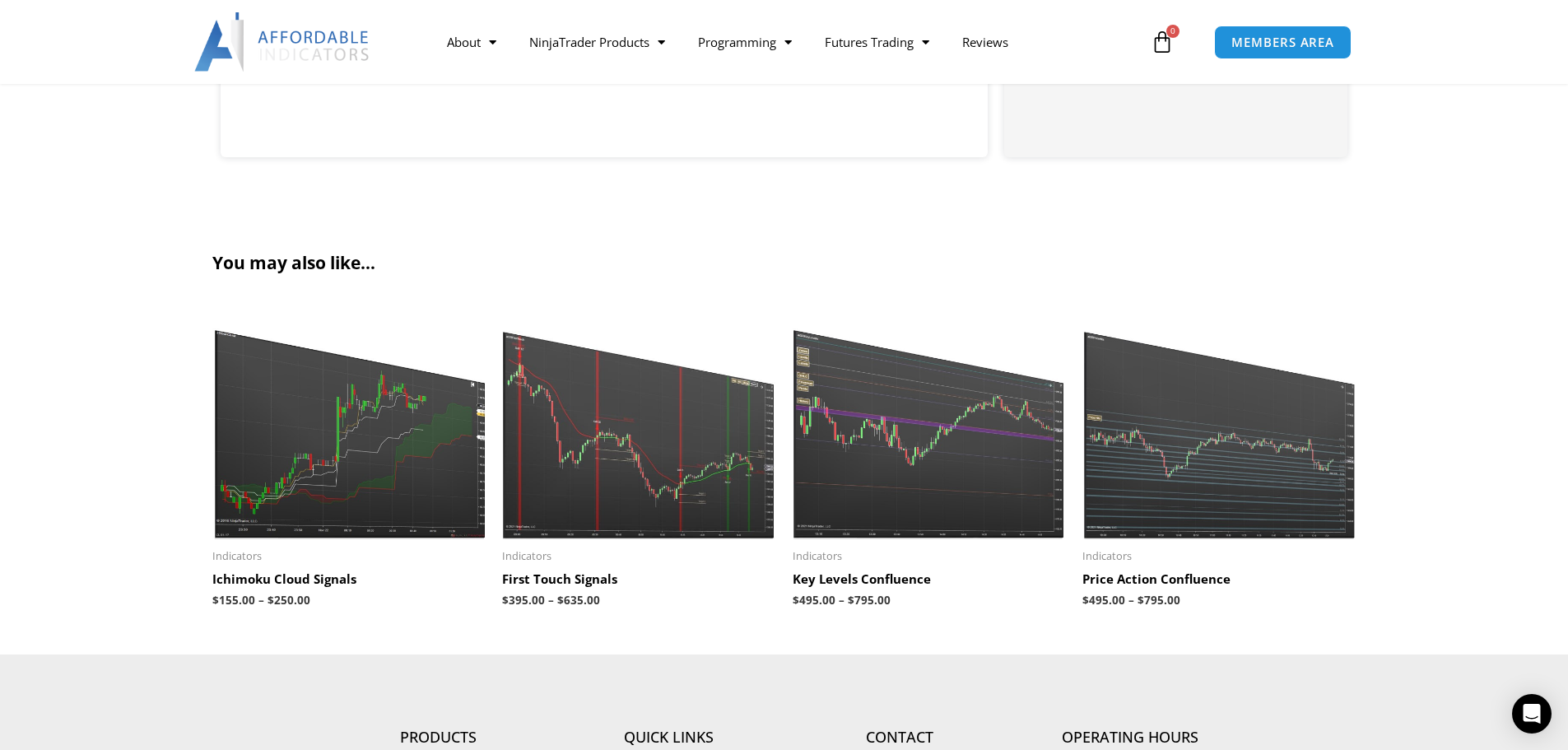 click at bounding box center [929, 422] 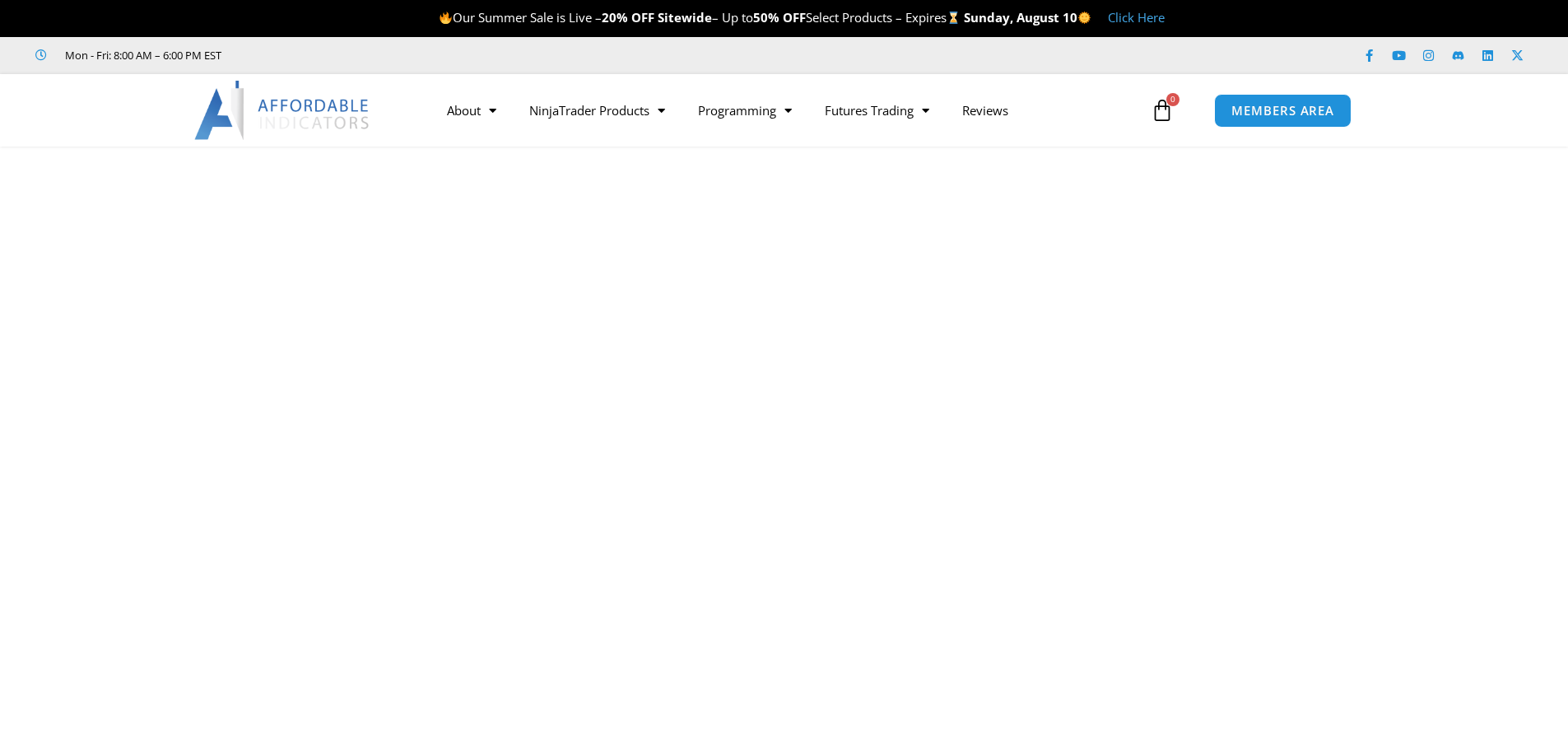 scroll, scrollTop: 0, scrollLeft: 0, axis: both 